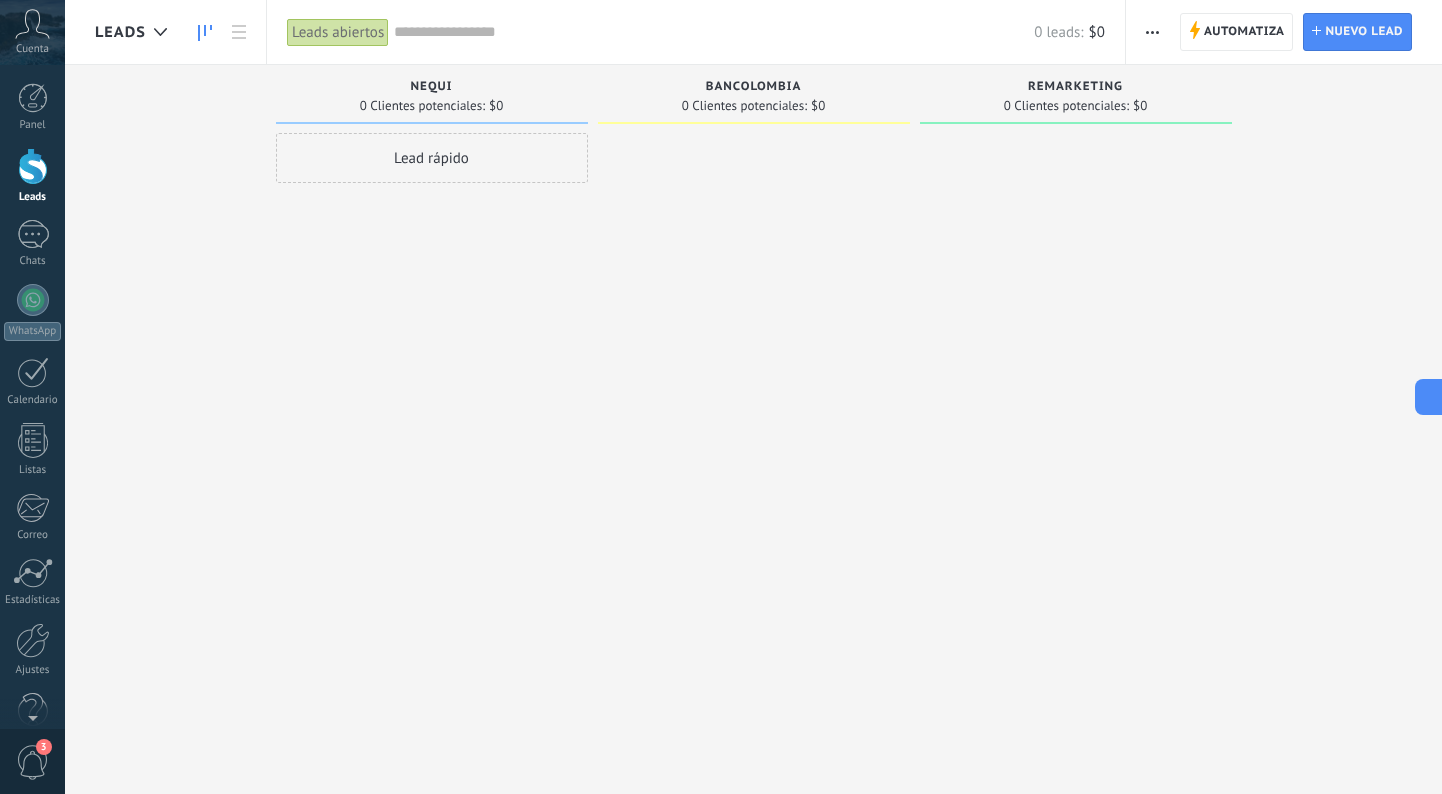 scroll, scrollTop: 0, scrollLeft: 0, axis: both 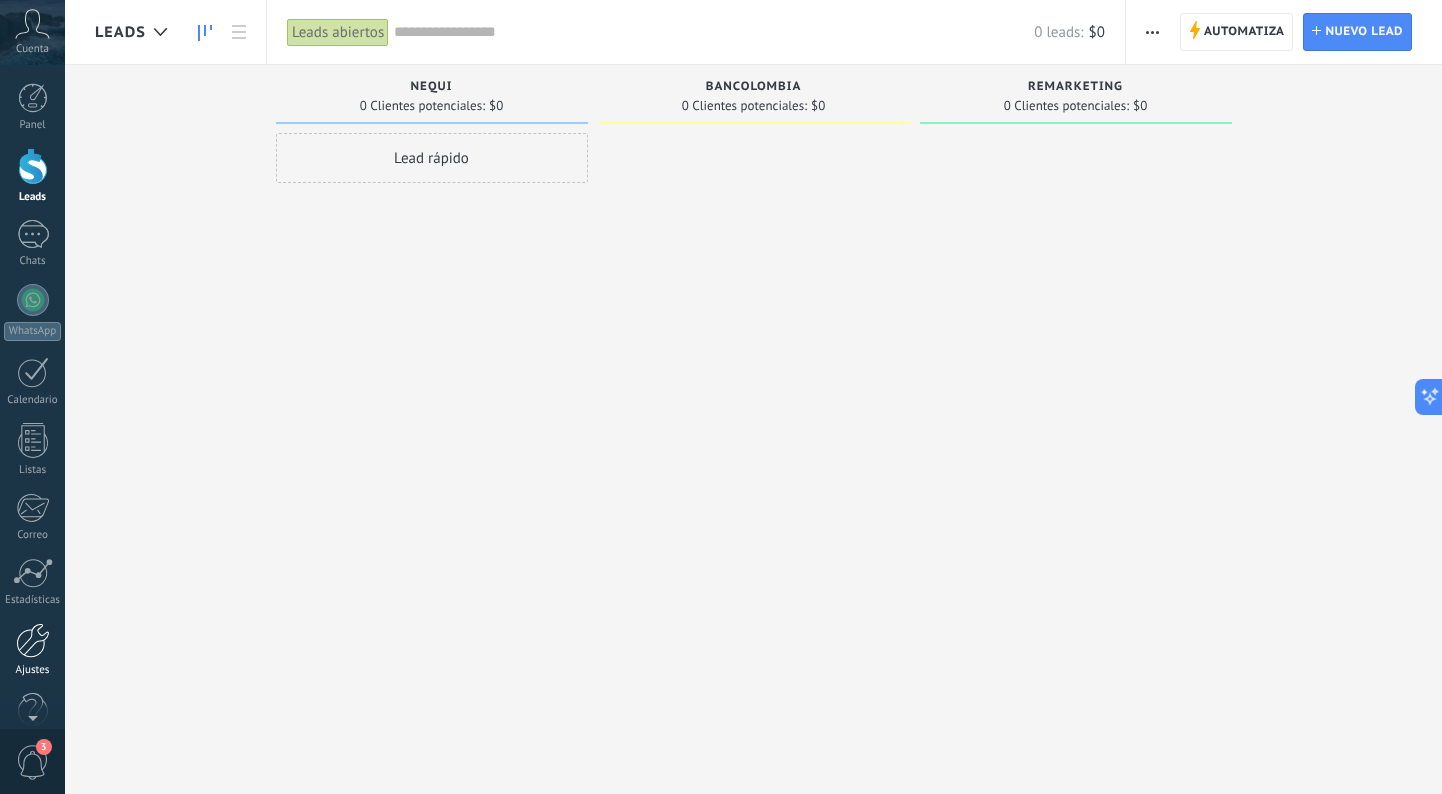 click at bounding box center [33, 640] 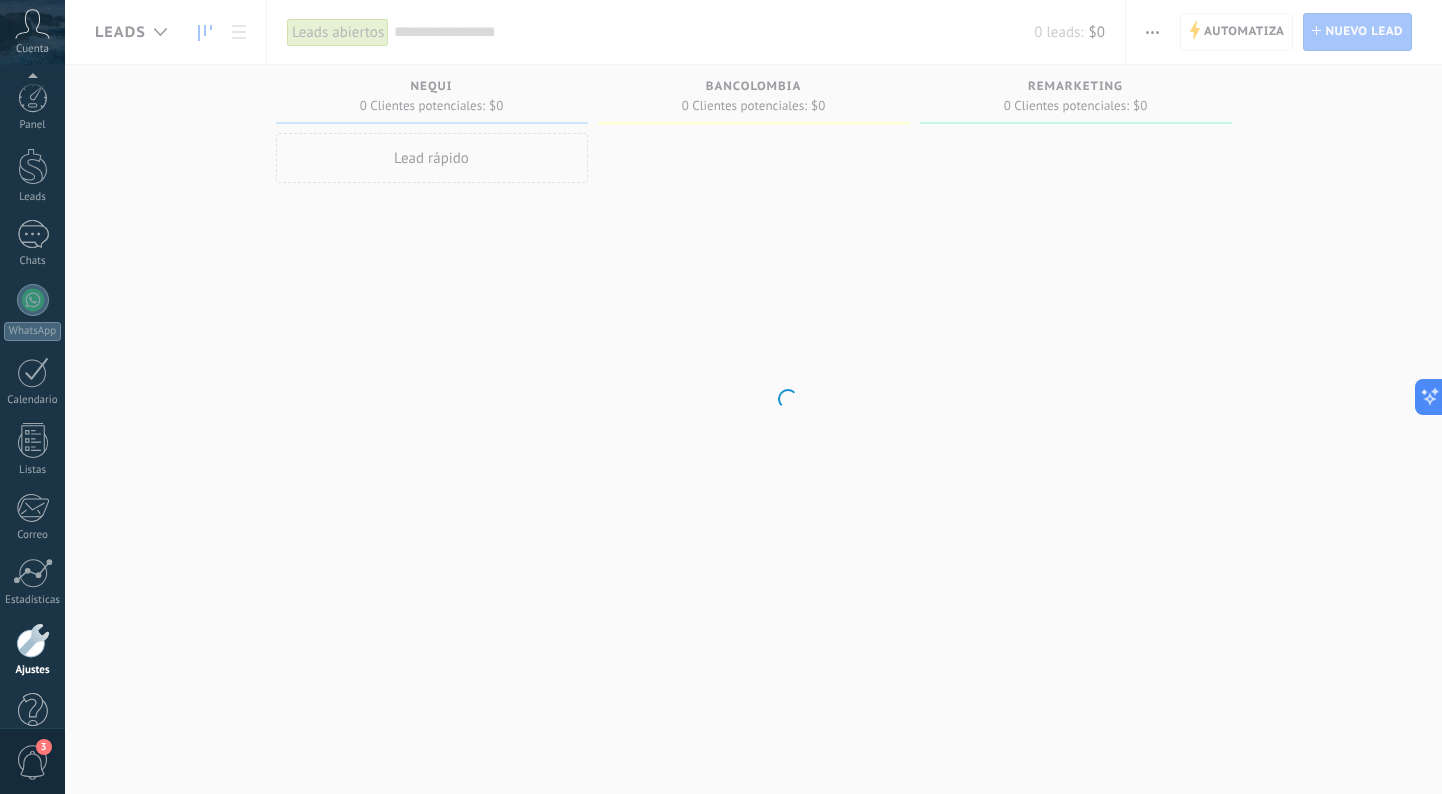 scroll, scrollTop: 38, scrollLeft: 0, axis: vertical 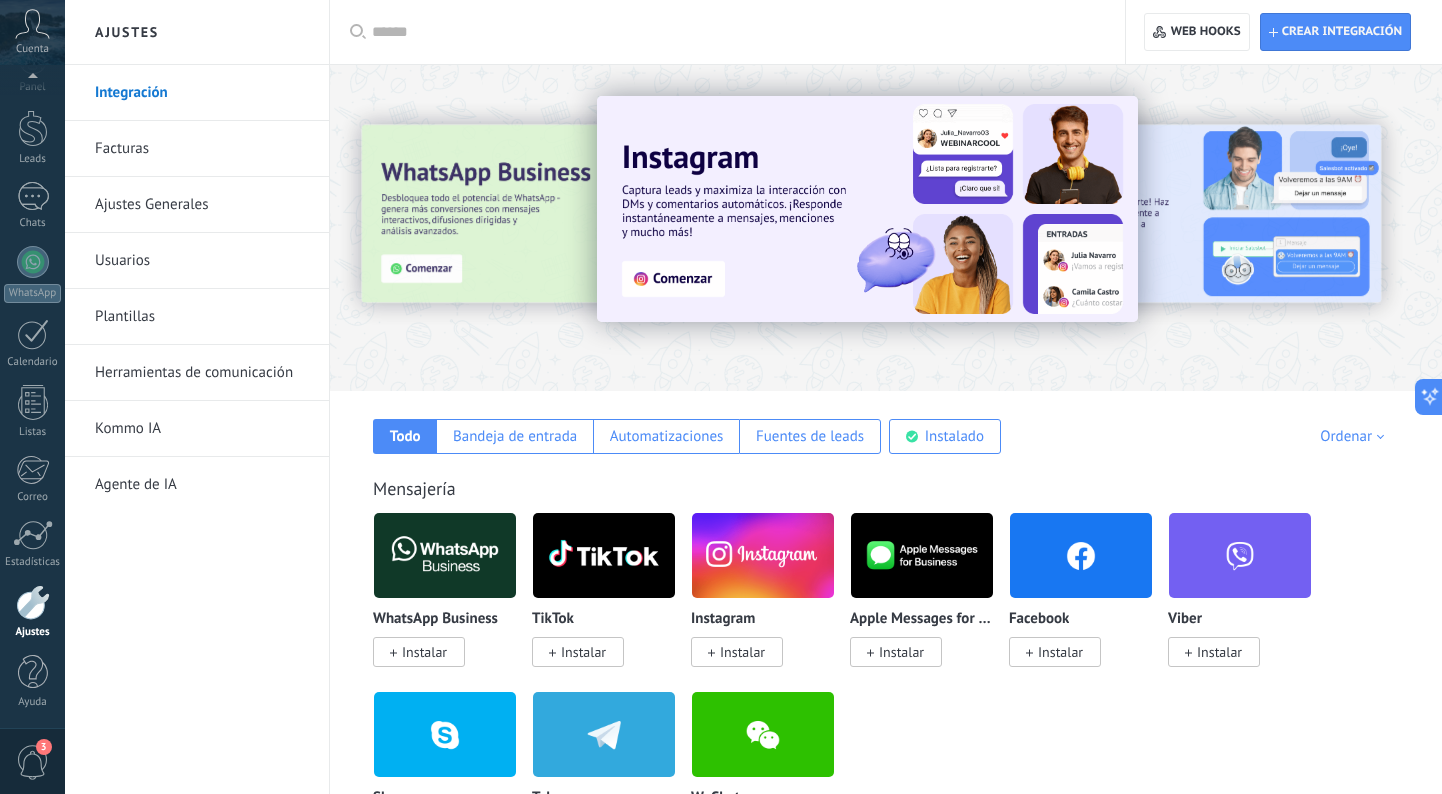 click on "Herramientas de comunicación" at bounding box center (202, 373) 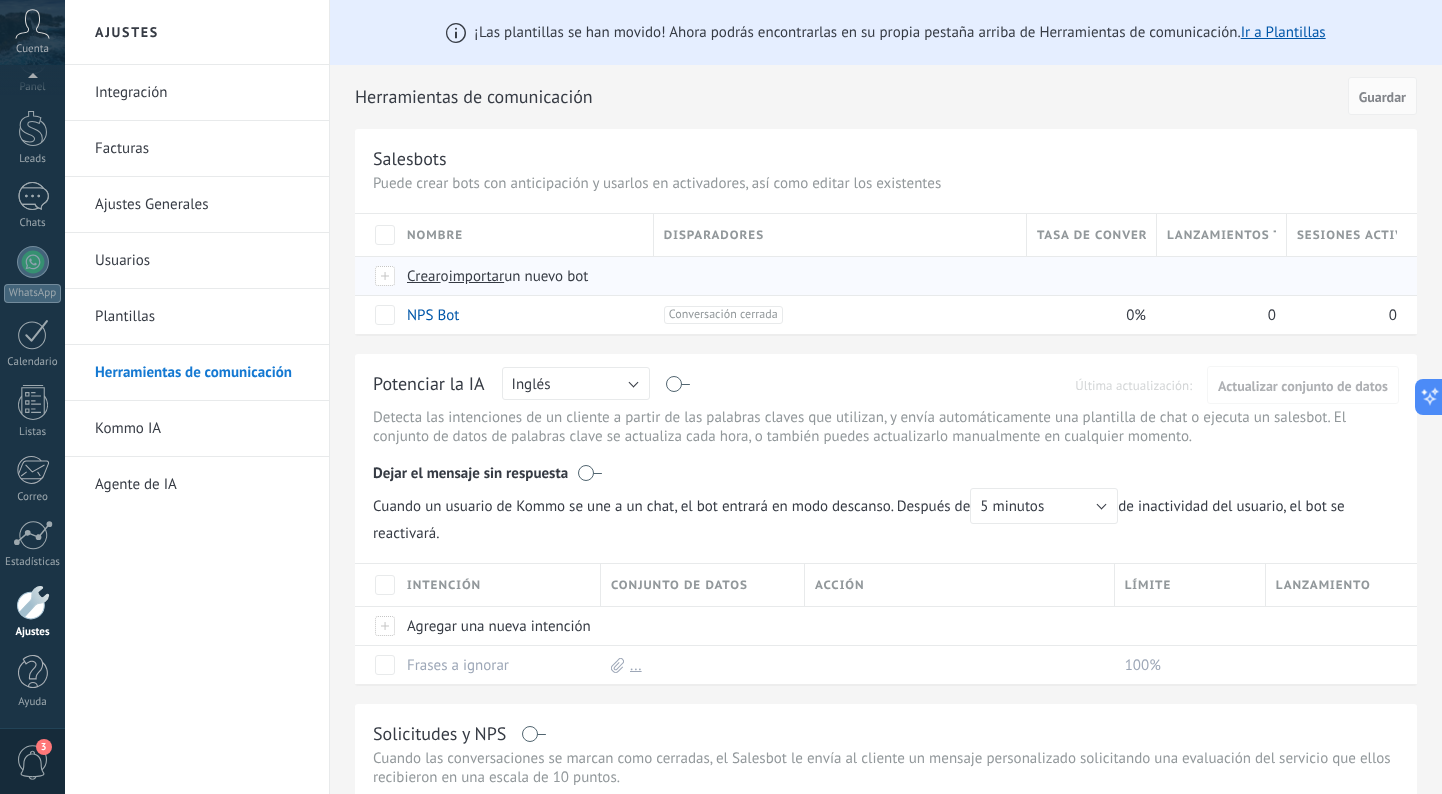 click on "importar" at bounding box center [477, 276] 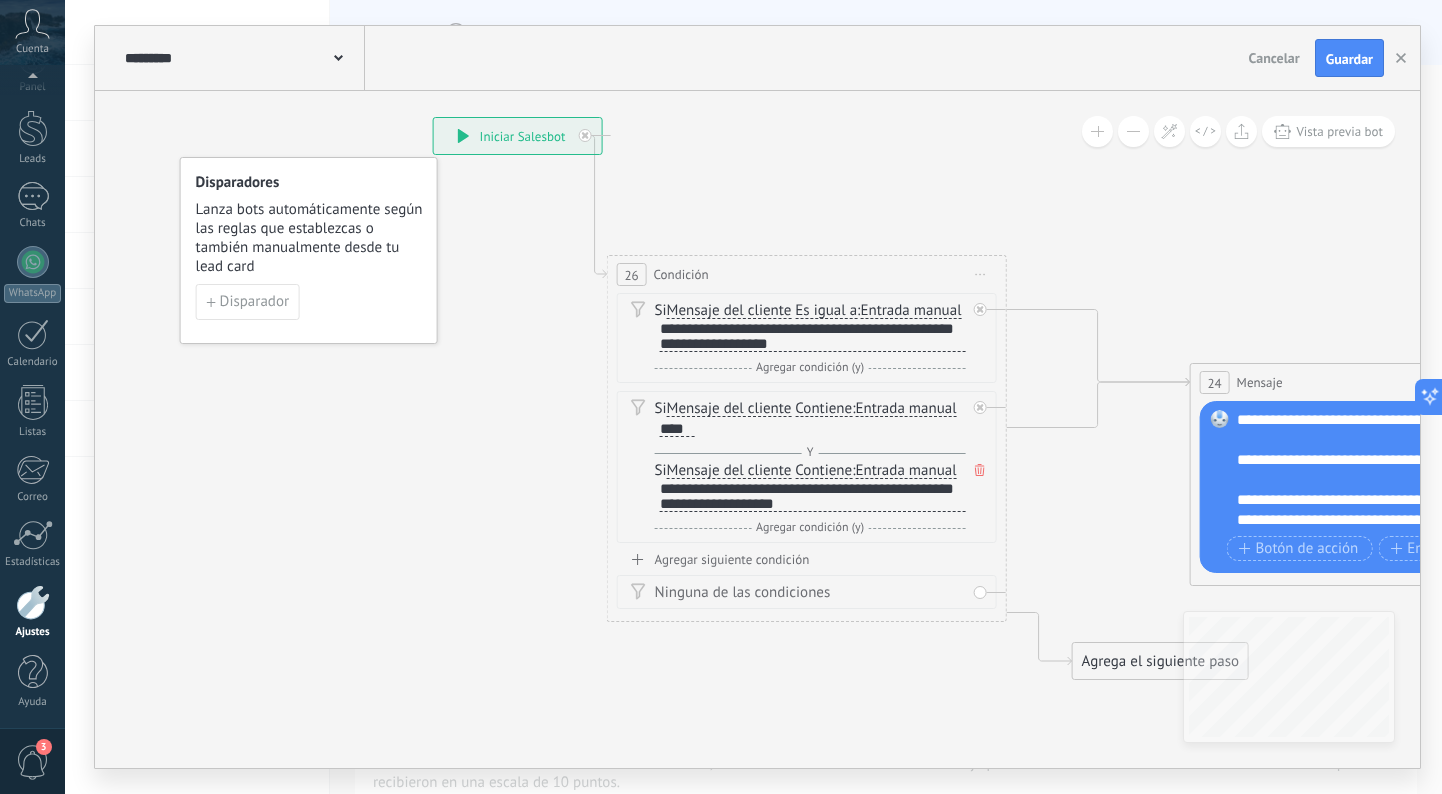 click on "Lanza bots automáticamente según las reglas que establezcas o también manualmente desde tu lead card" at bounding box center [310, 238] 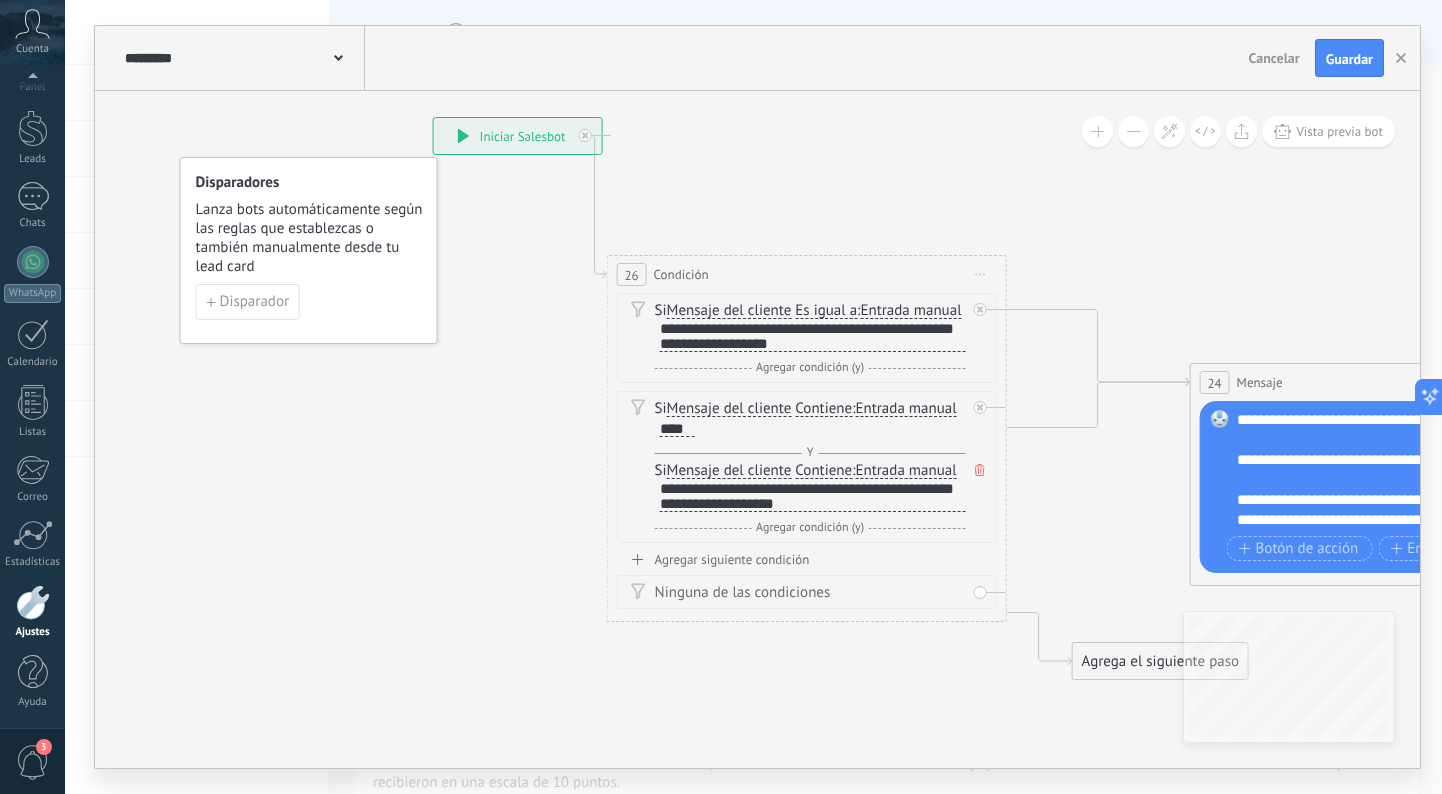 click on "Lanza bots automáticamente según las reglas que establezcas o también manualmente desde tu lead card" at bounding box center (310, 238) 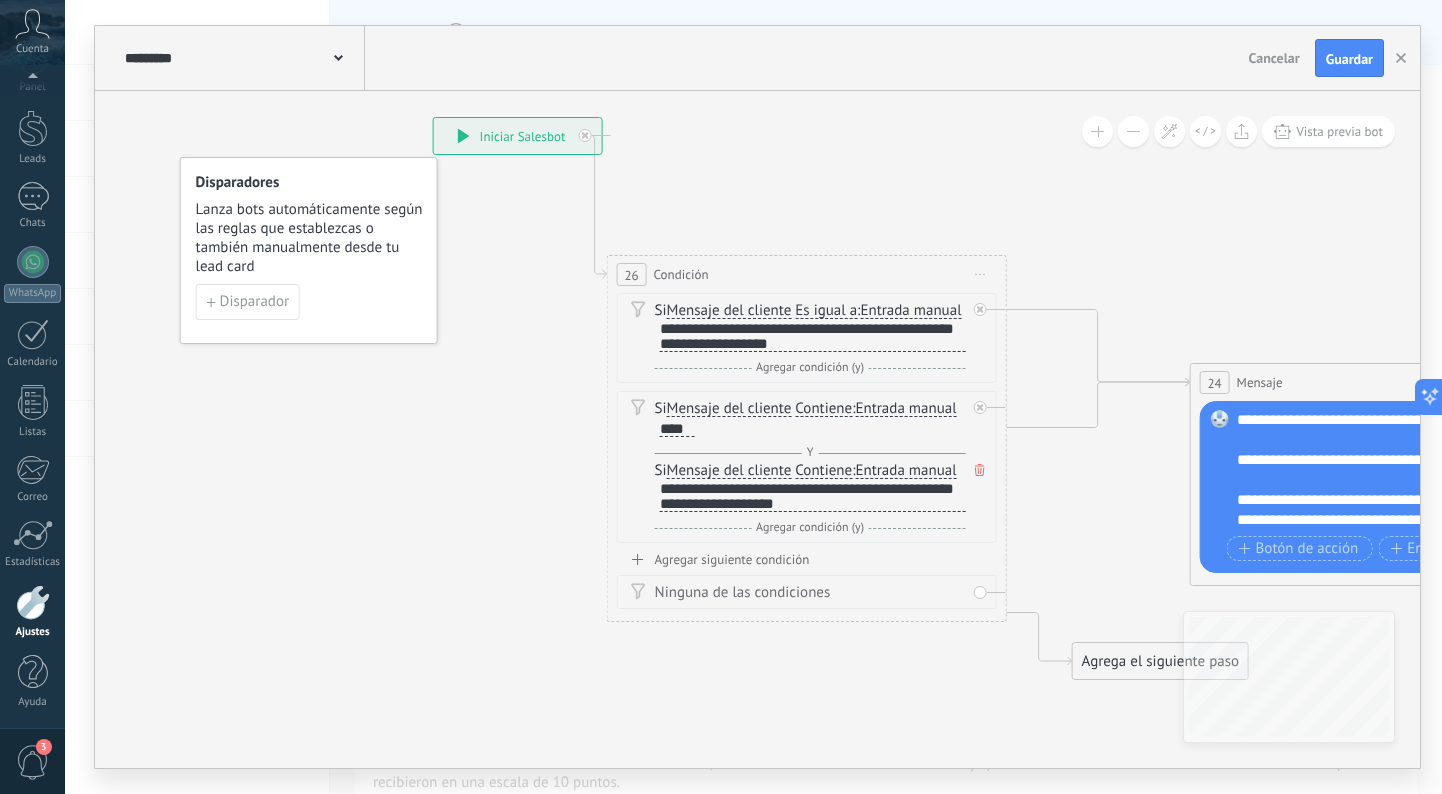 click on "**********" at bounding box center [518, 136] 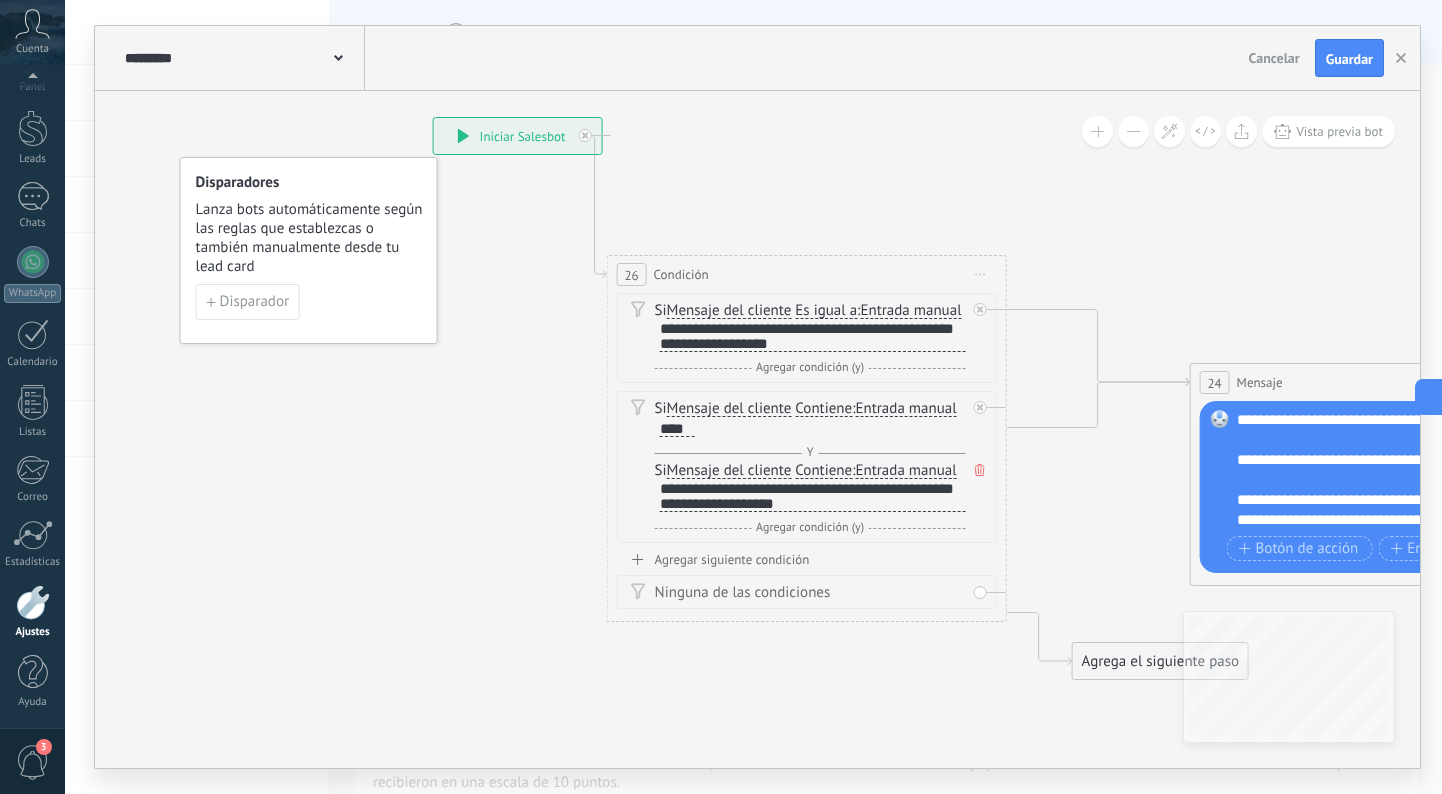 click 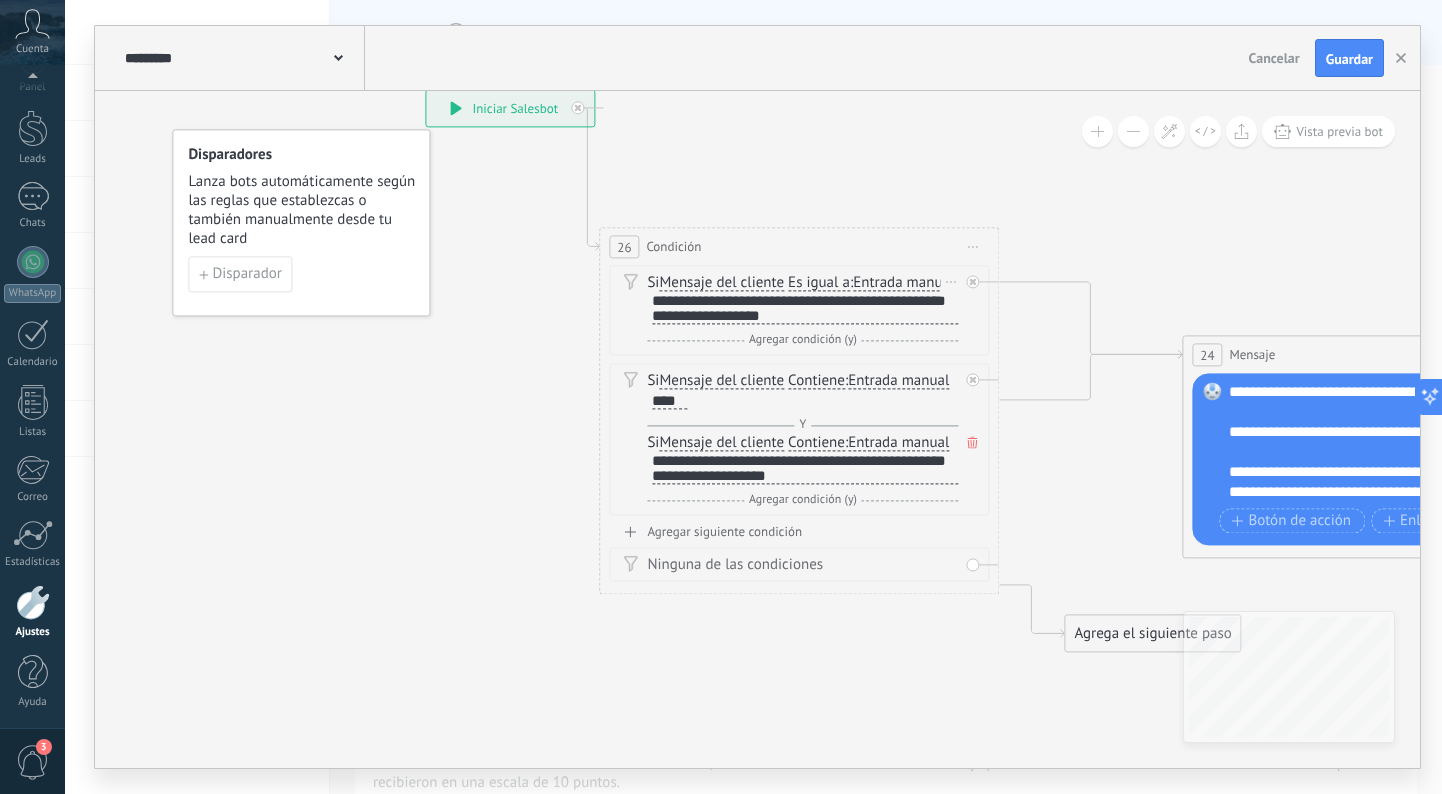 click on "**********" at bounding box center (805, 308) 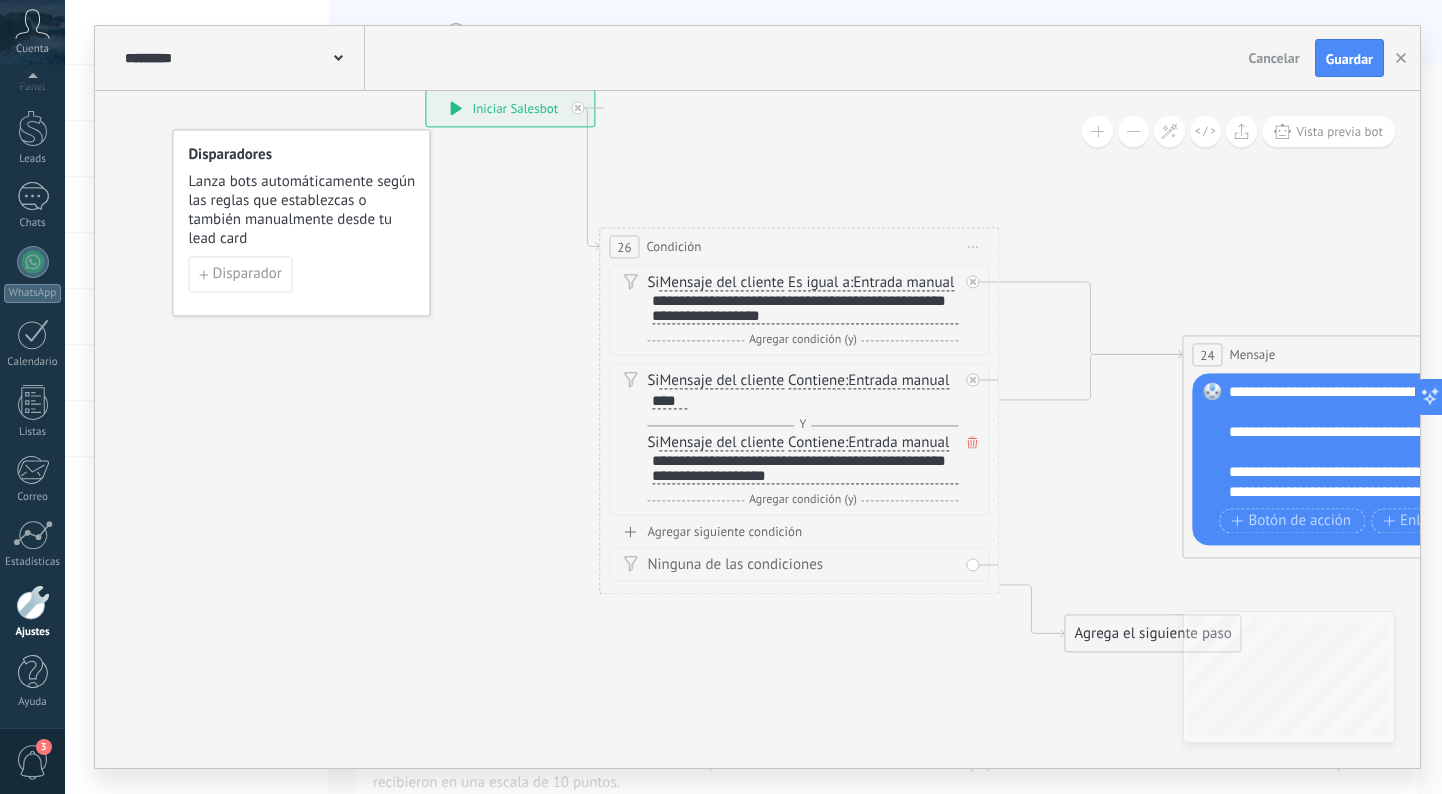 click on "Lanza bots automáticamente según las reglas que establezcas o también manualmente desde tu lead card" at bounding box center (302, 210) 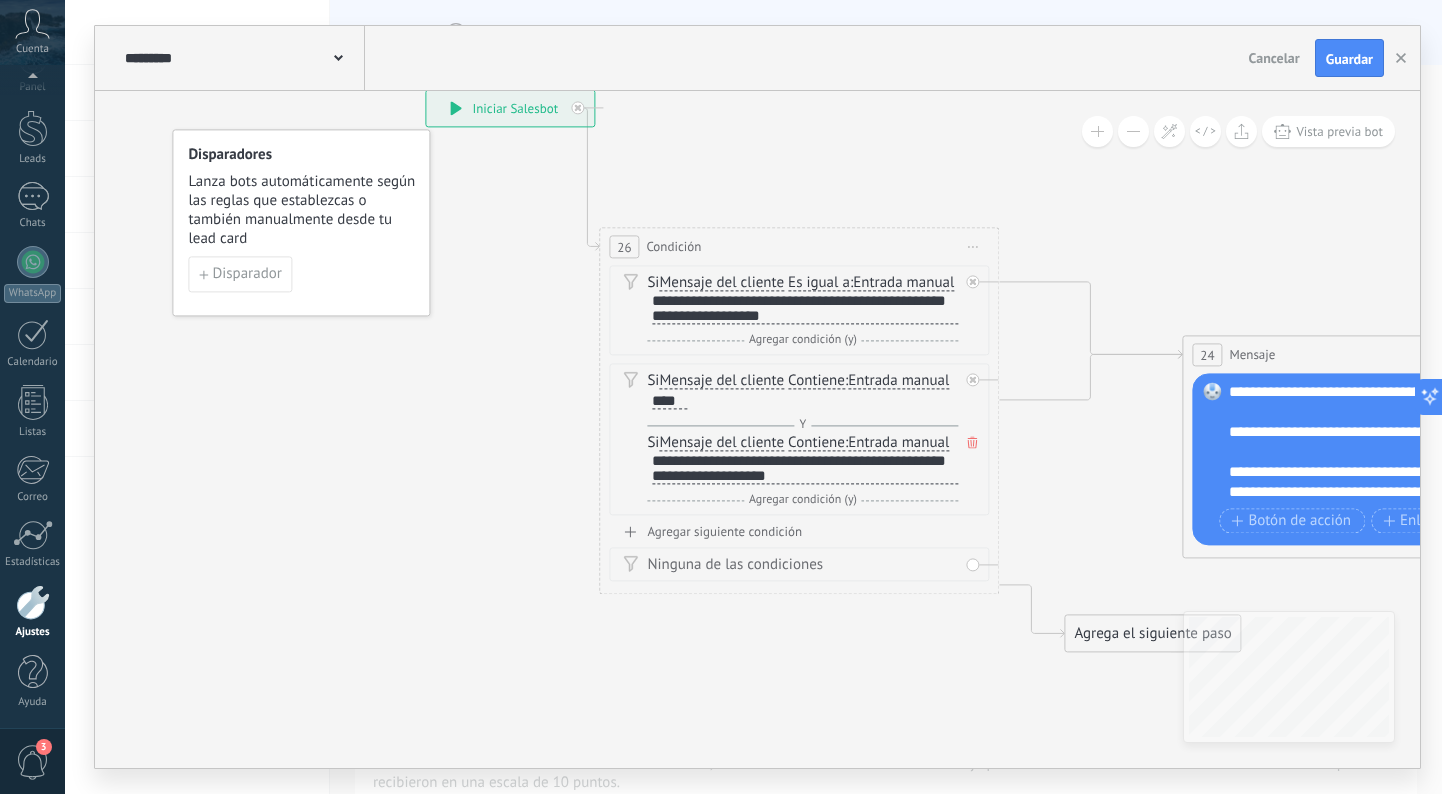 click on "Lanza bots automáticamente según las reglas que establezcas o también manualmente desde tu lead card" at bounding box center [302, 210] 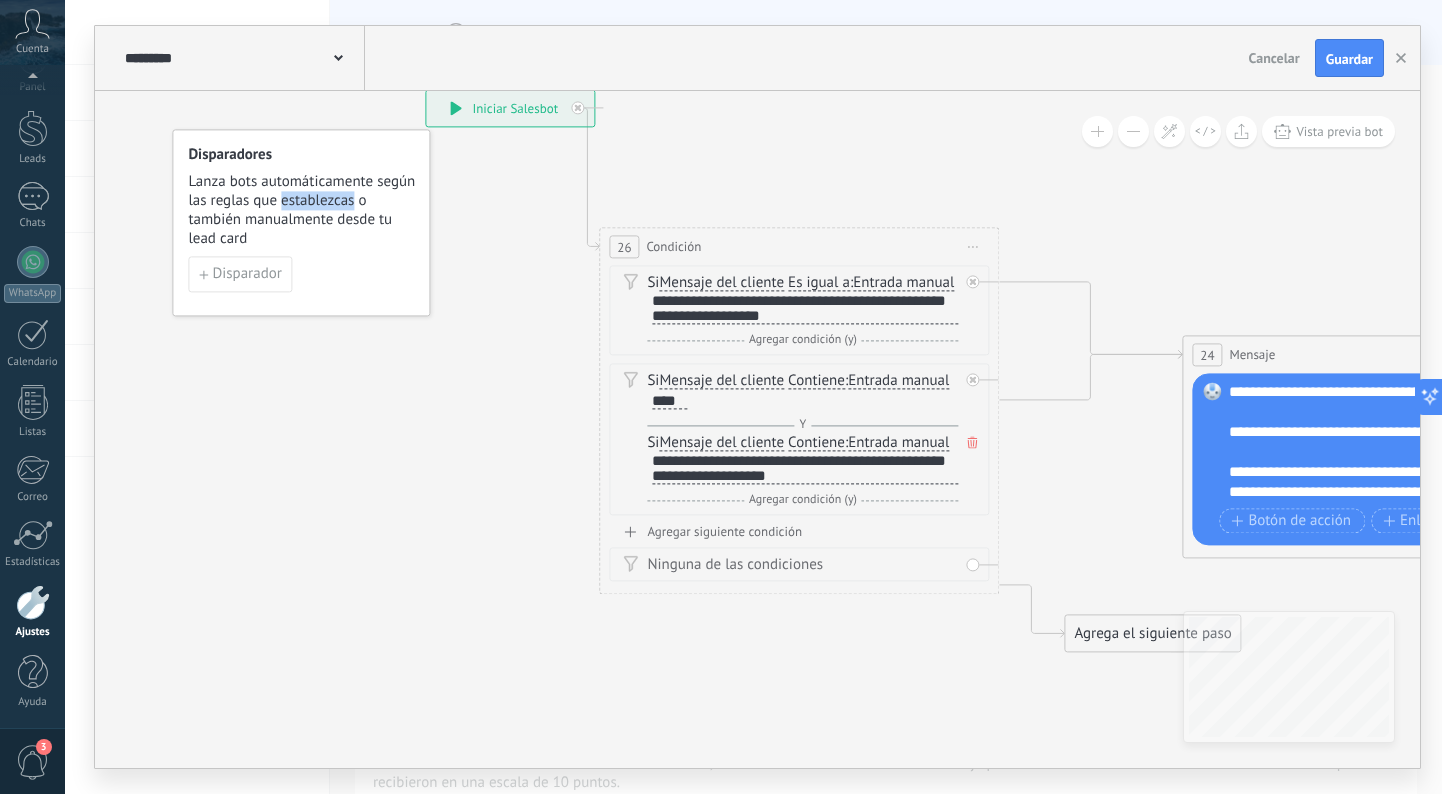 click on "Lanza bots automáticamente según las reglas que establezcas o también manualmente desde tu lead card" at bounding box center [302, 210] 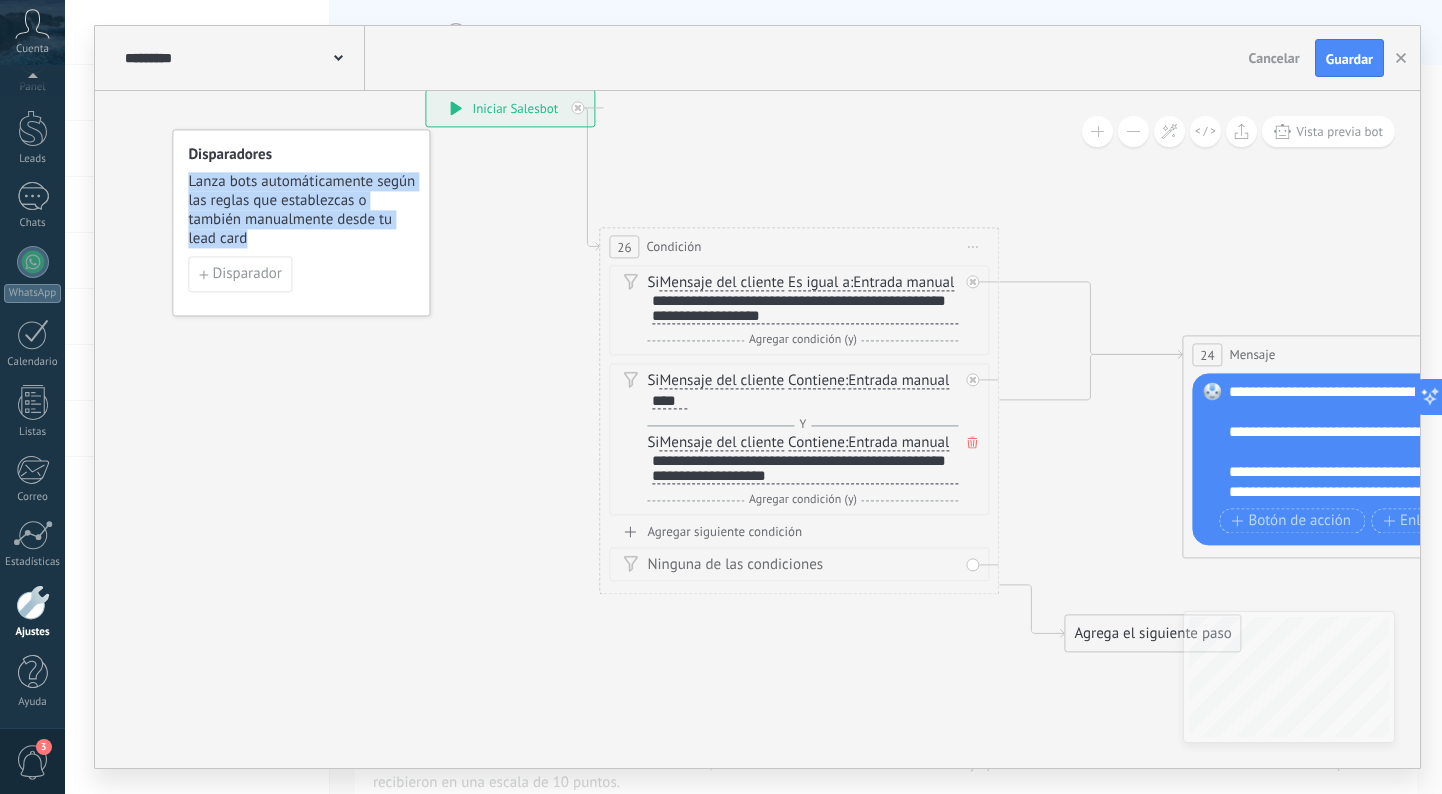 click 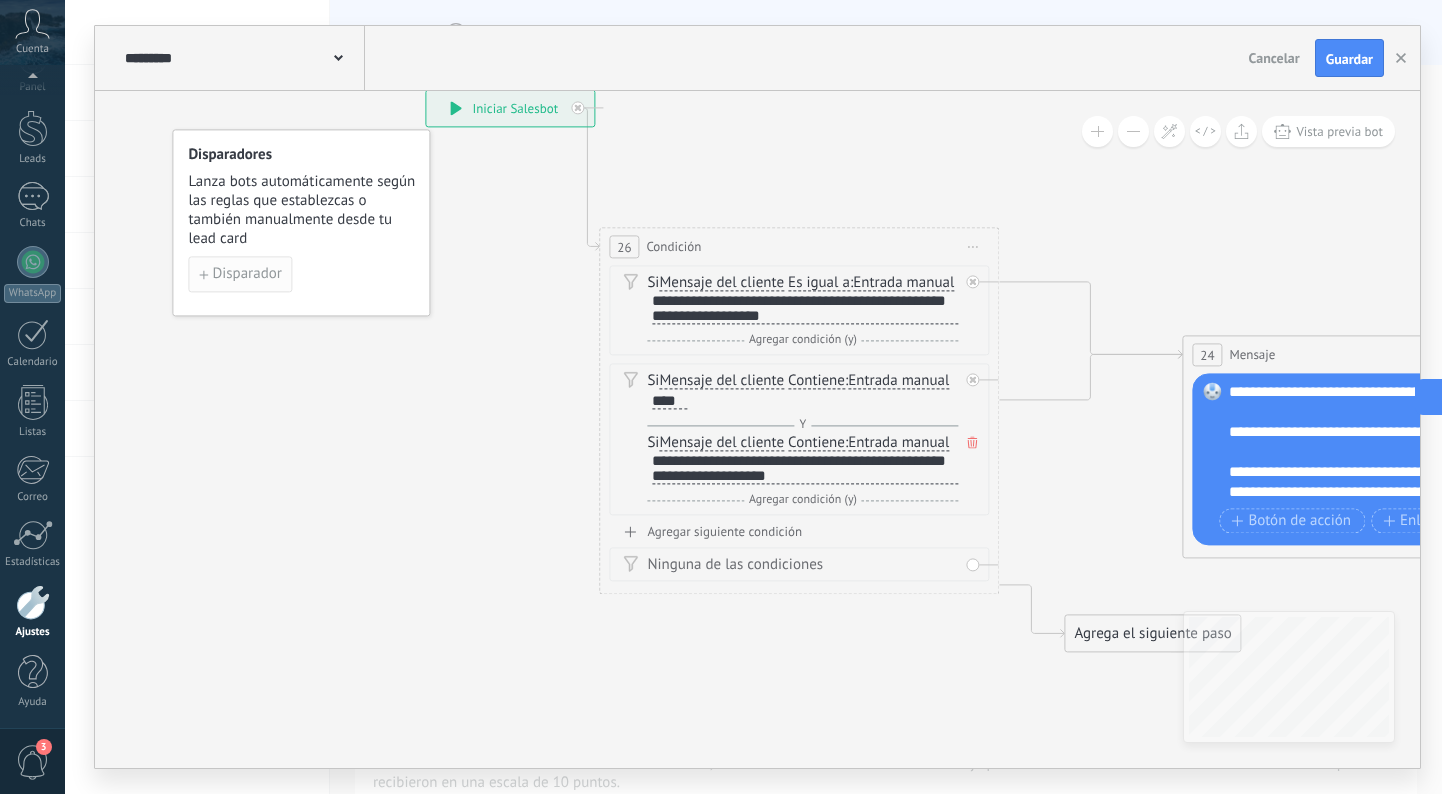 click on "Disparador" at bounding box center [246, 274] 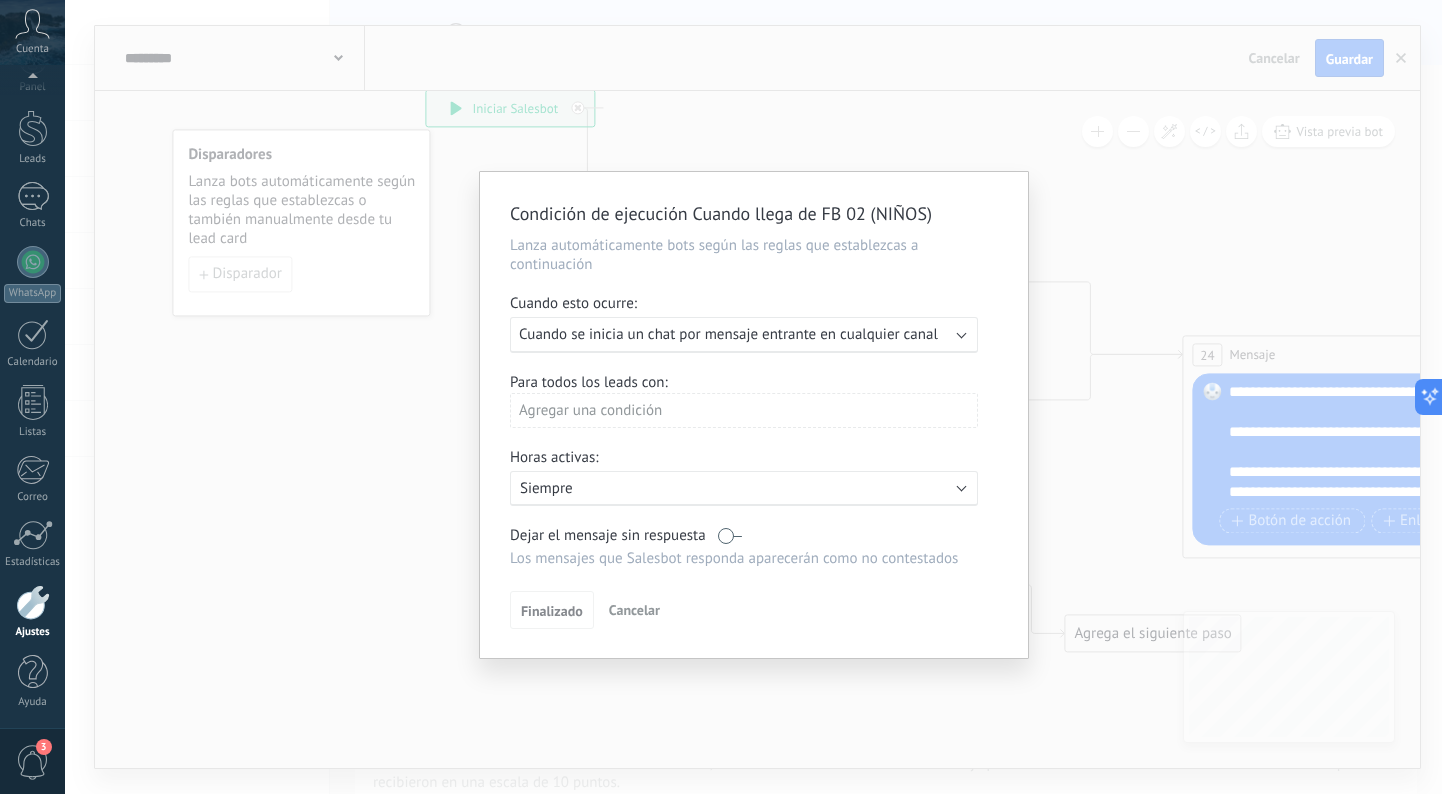 click on "Condición de ejecución Cuando llega de FB 02 (NIÑOS)   Lanza automáticamente bots según las reglas que establezcas a continuación Cuando esto ocurre: Ejecutar:  Cuando se inicia un chat por mensaje entrante en cualquier canal Para todos los leads con: Agregar una condición Horas activas: Activo:  Siempre Dejar el mensaje sin respuesta Los mensajes que Salesbot responda aparecerán como no contestados Aplicar a todos los leads en esta etapa Finalizado Cancelar" at bounding box center (753, 397) 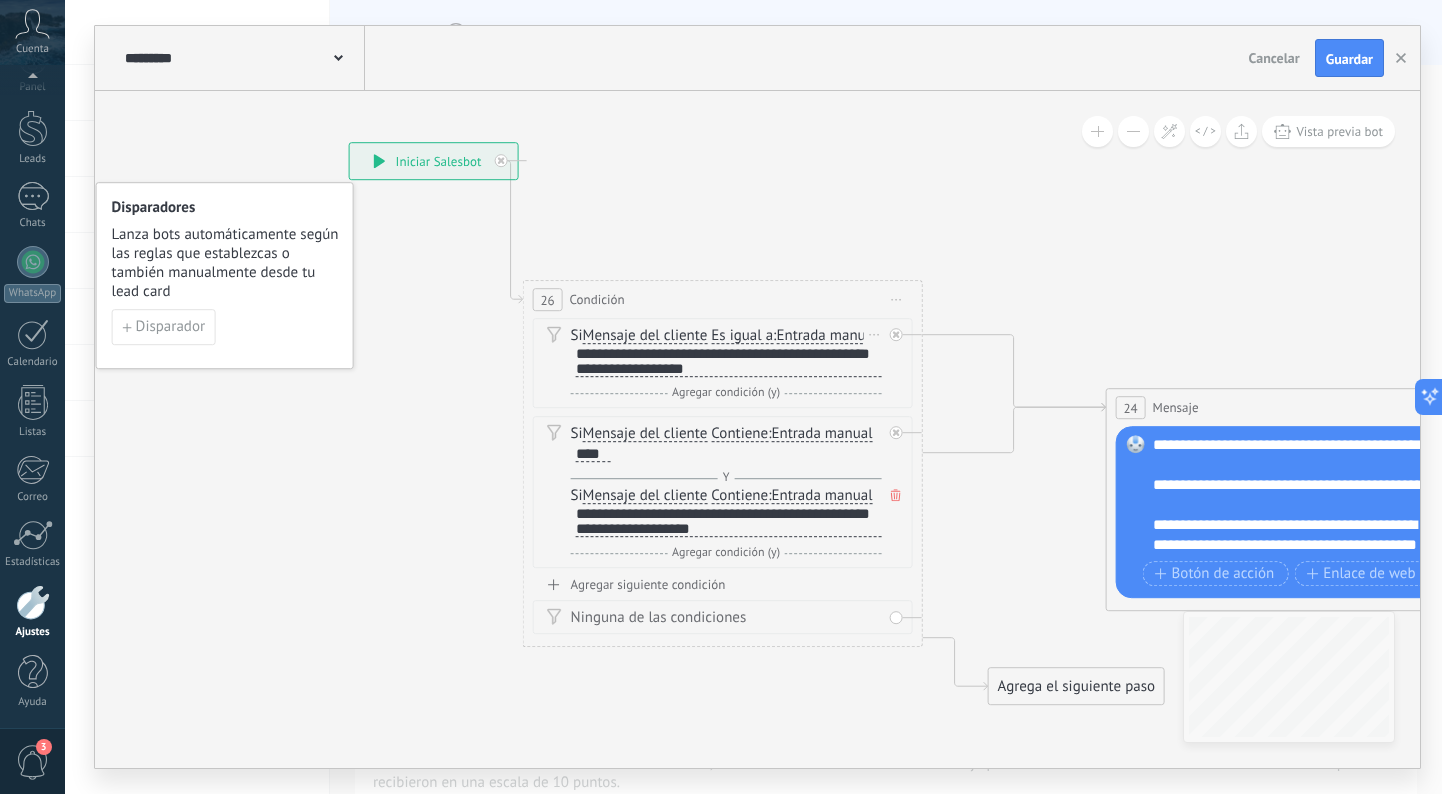 click on "**********" at bounding box center [729, 361] 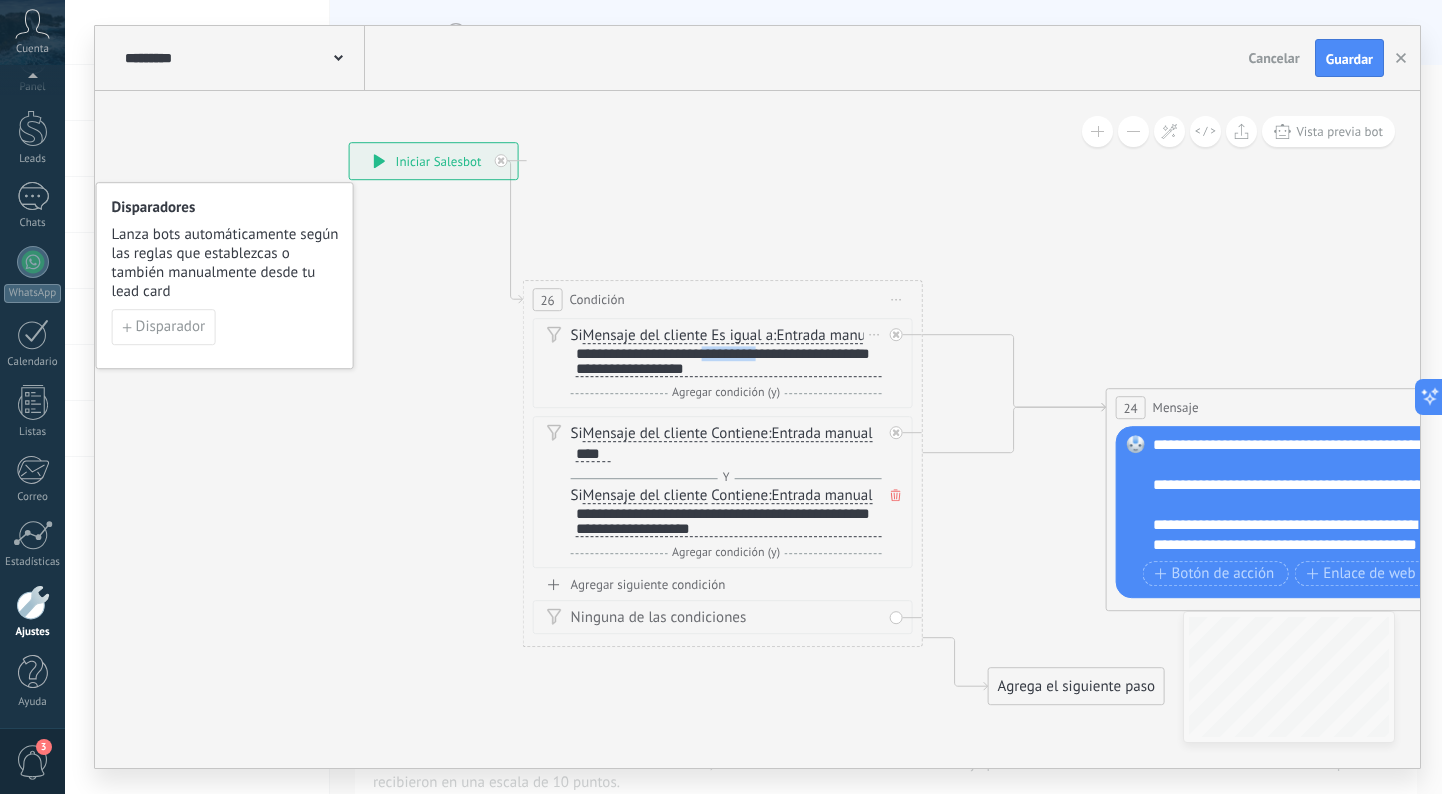 type 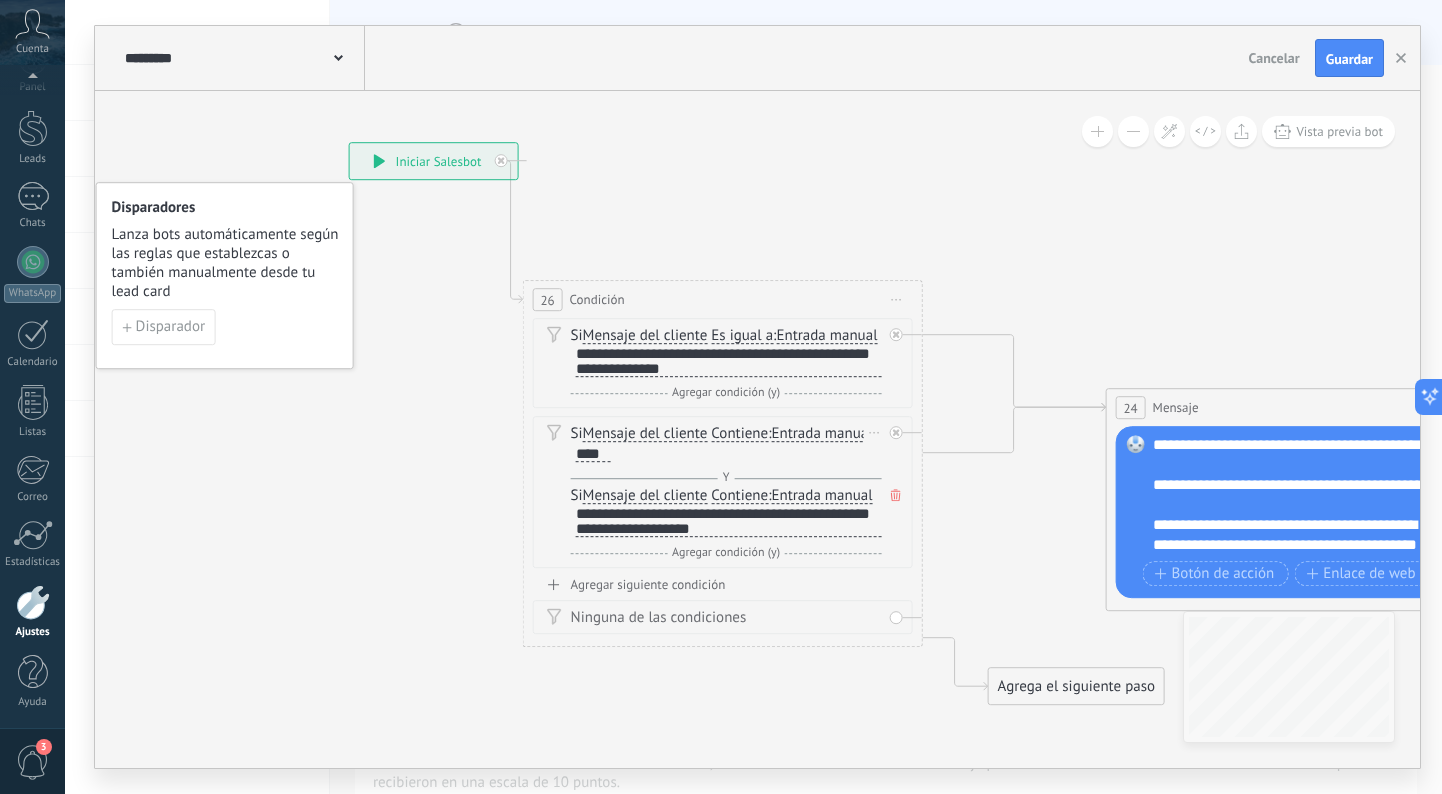 click on "Entrada manual" at bounding box center [821, 434] 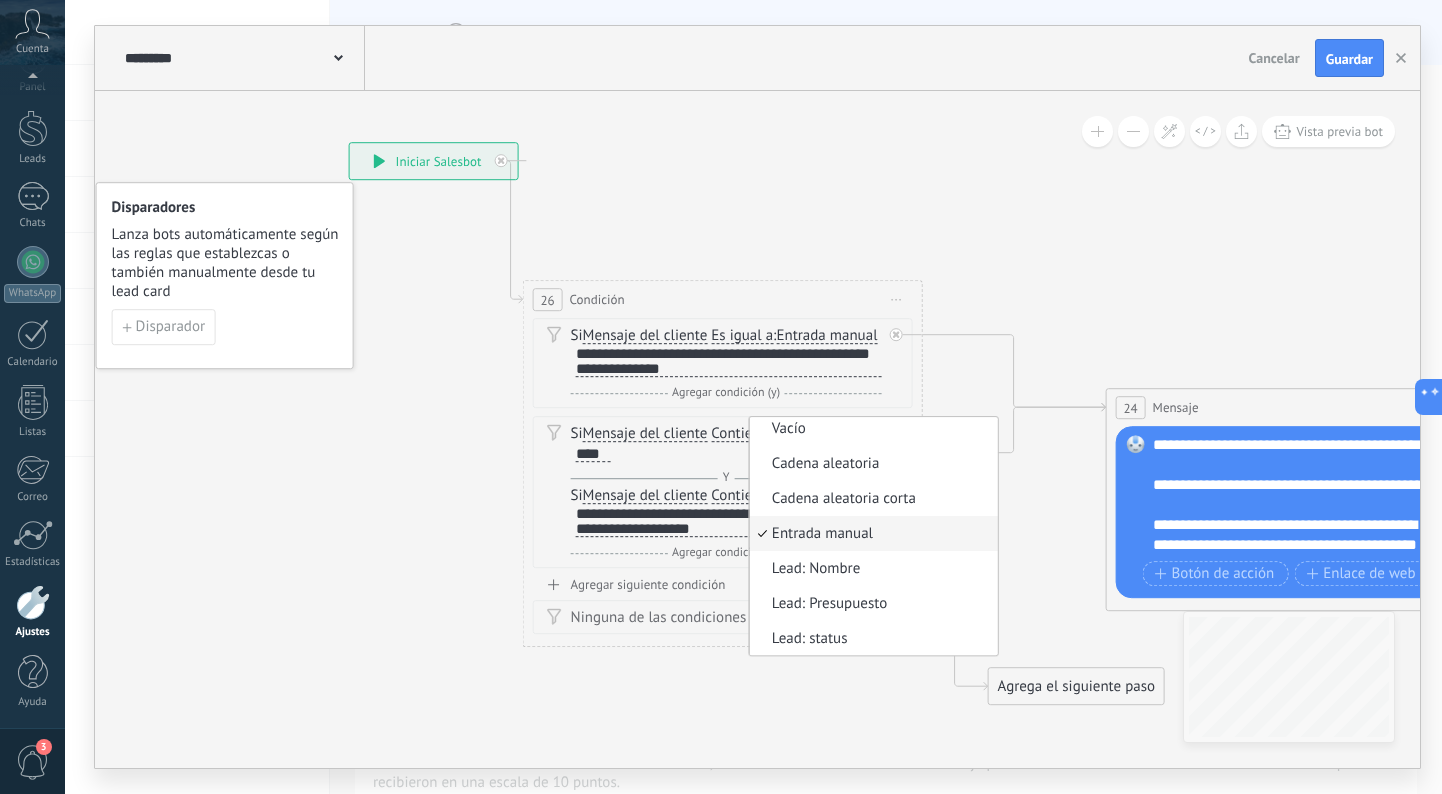 click on "Si
Mensaje del cliente
Mensaje del cliente
Emoción de la conversación
Comentario del cliente
El cliente
Código de chat activo
Mensajero de chat activo
Fuente de cliente potencial
Estado de la conversación
Estado de respuesta
Estado de interacción
a" at bounding box center (726, 444) 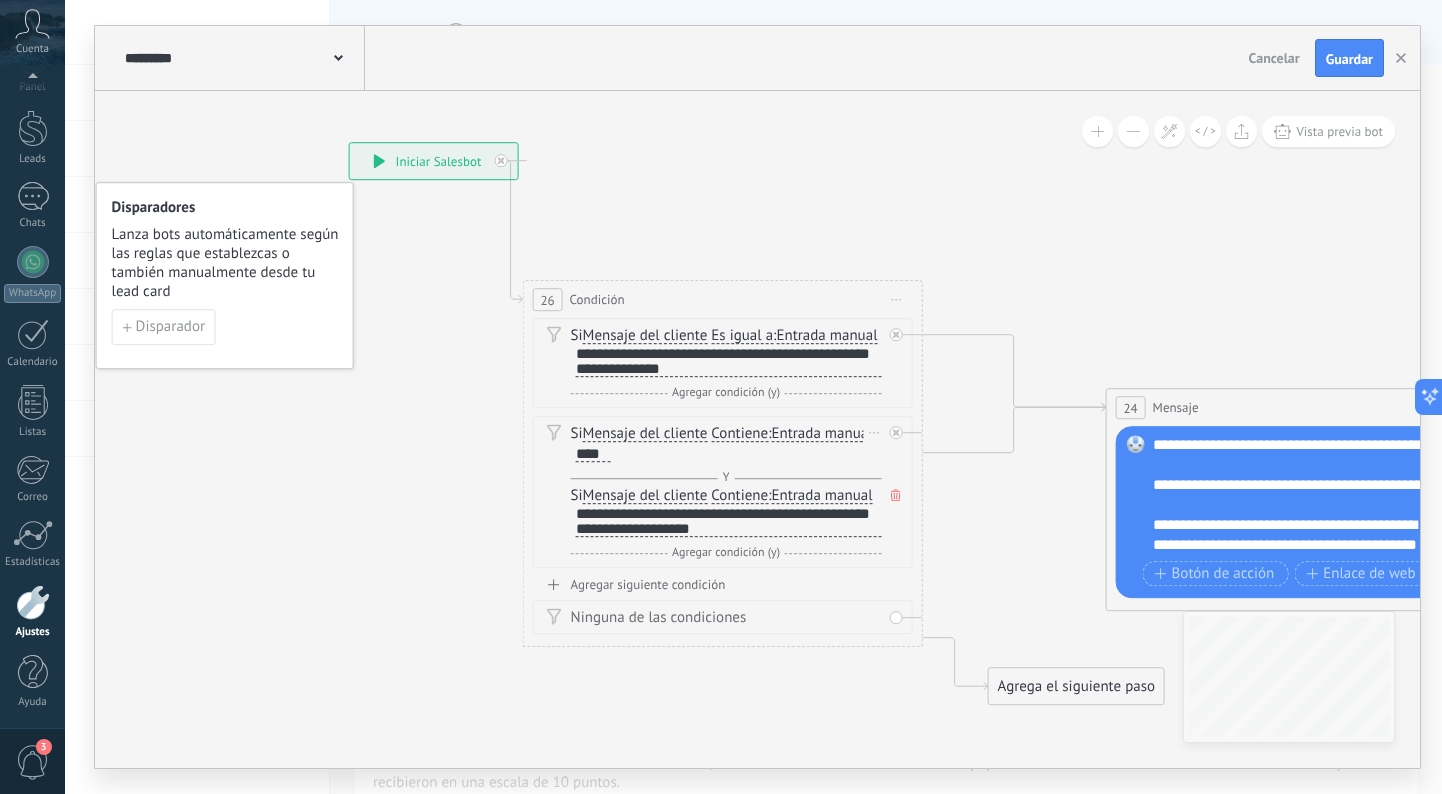 click on "Si
Mensaje del cliente
Mensaje del cliente
Emoción de la conversación
Comentario del cliente
El cliente
Código de chat activo
Mensajero de chat activo
Fuente de cliente potencial
Estado de la conversación
Estado de respuesta
Estado de interacción
a" at bounding box center (726, 444) 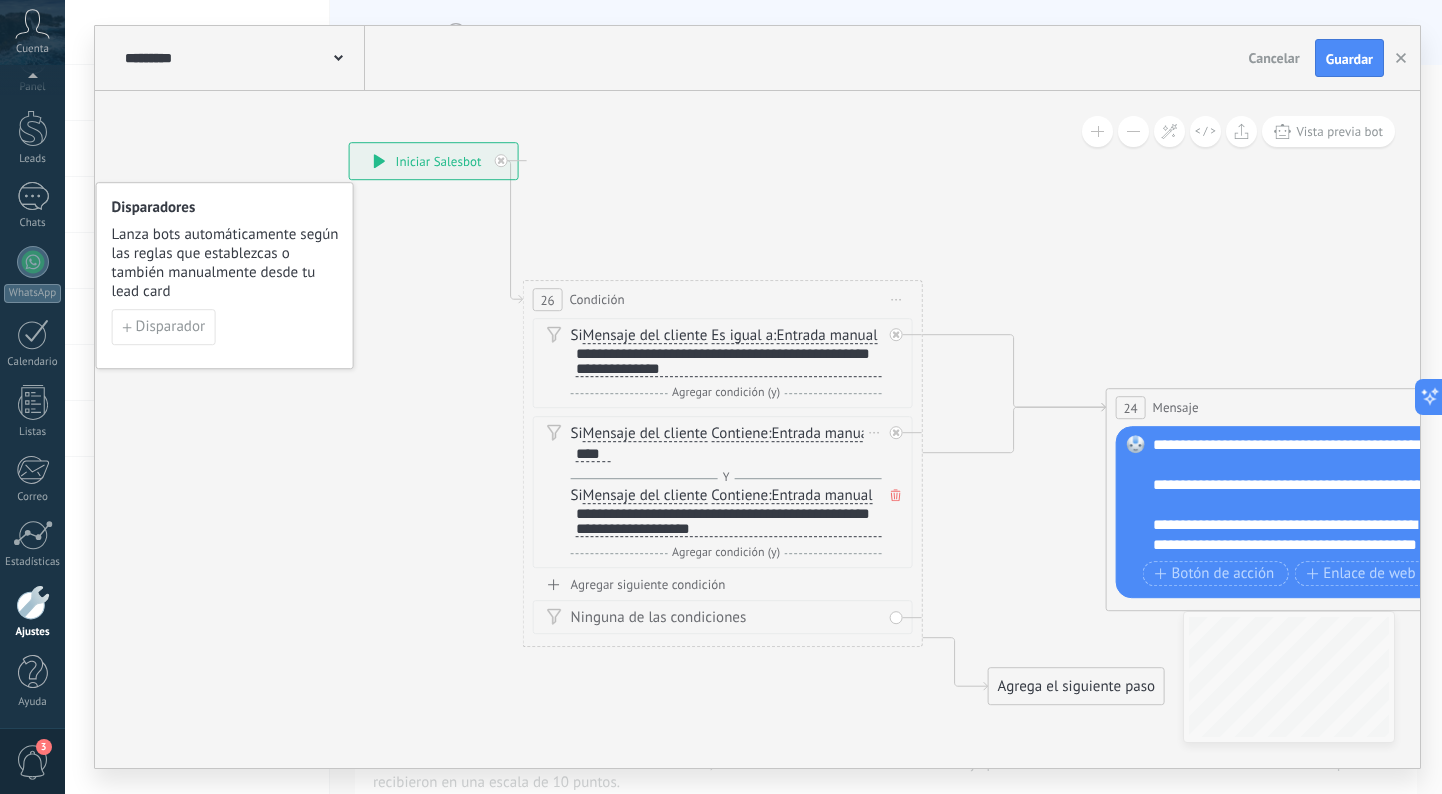 click on "****" at bounding box center [593, 454] 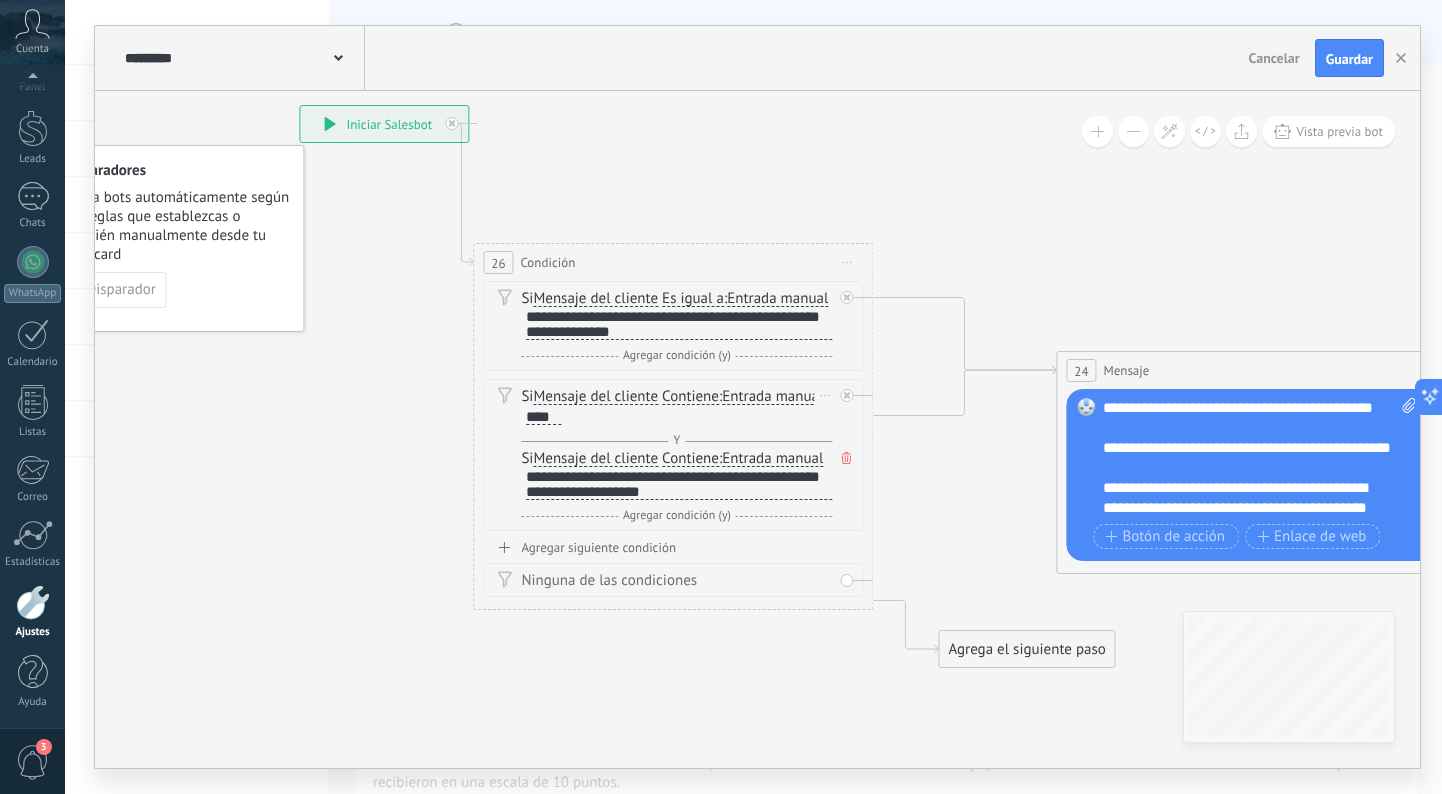 click on "Si
Mensaje del cliente
Mensaje del cliente
Emoción de la conversación
Comentario del cliente
El cliente
Código de chat activo
Mensajero de chat activo
Fuente de cliente potencial
Estado de la conversación
Estado de respuesta
Estado de interacción
a" at bounding box center (676, 407) 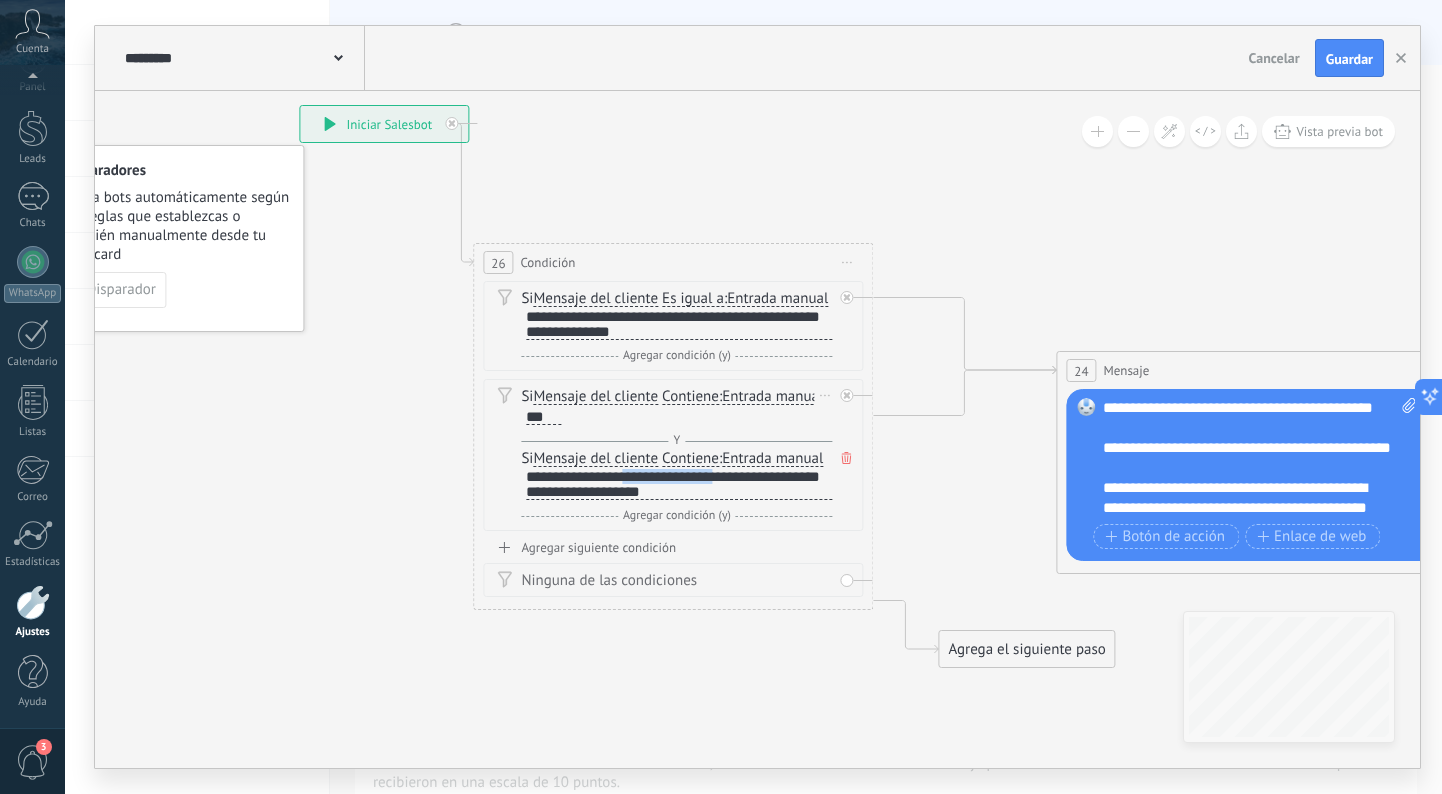 drag, startPoint x: 716, startPoint y: 496, endPoint x: 621, endPoint y: 493, distance: 95.047356 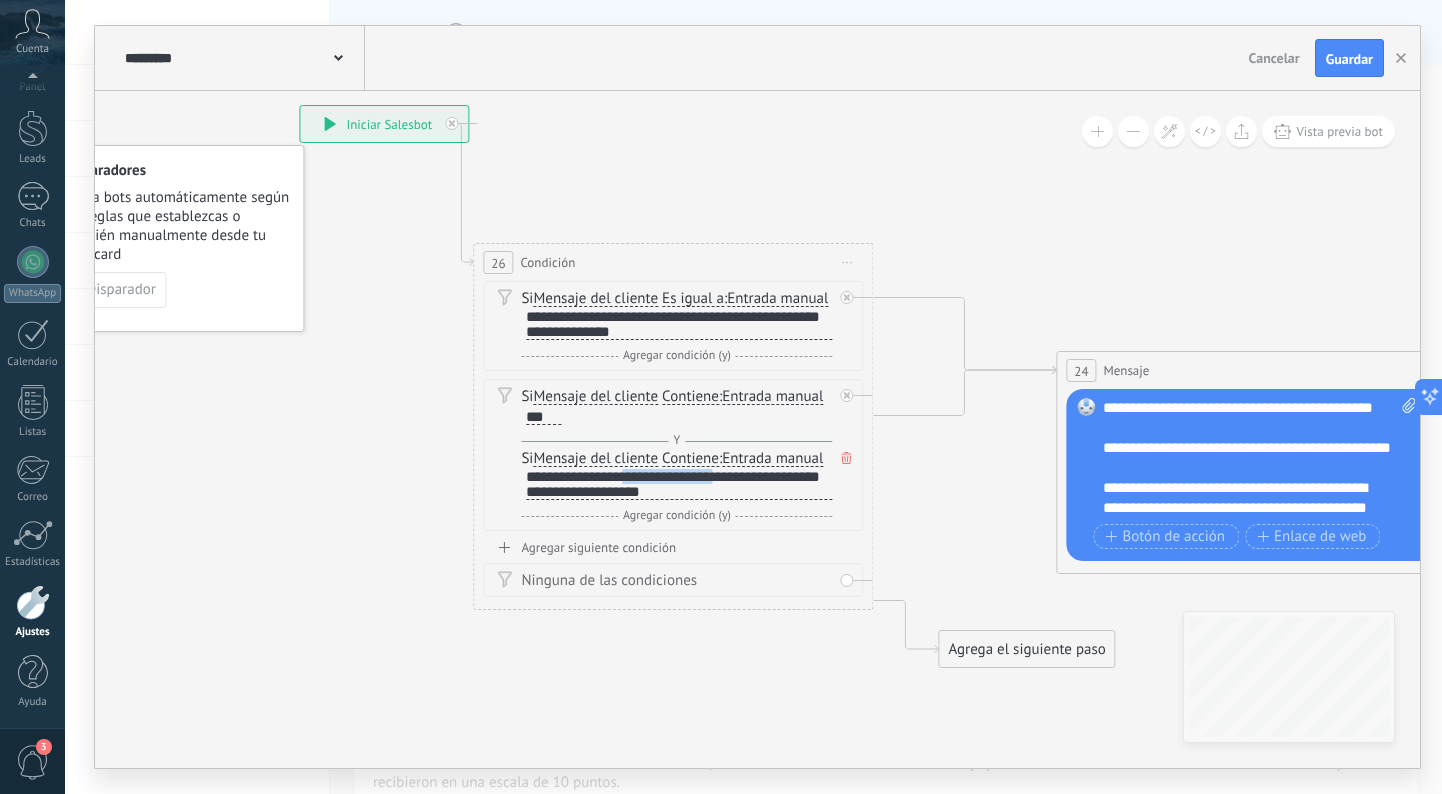 type 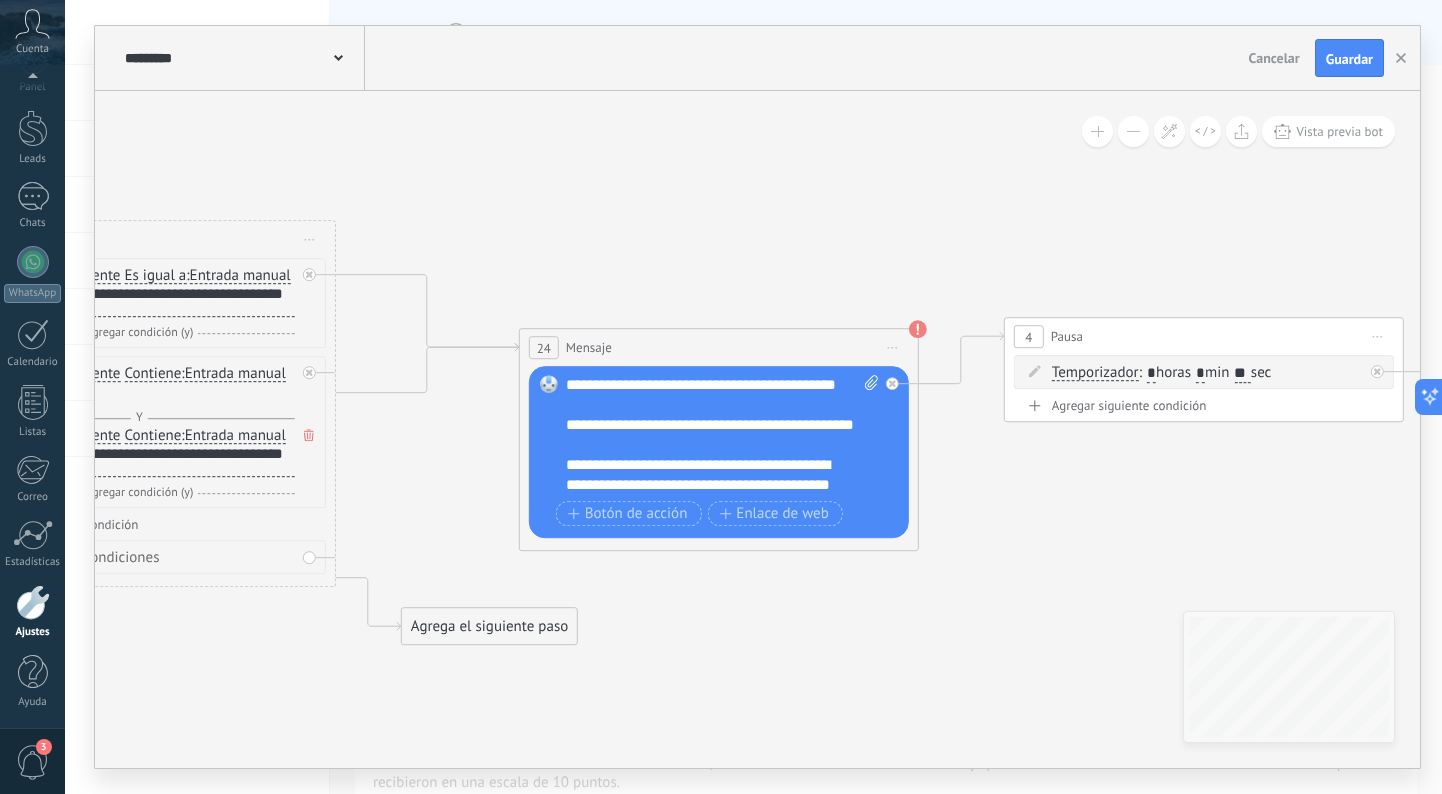click on "**********" at bounding box center (722, 435) 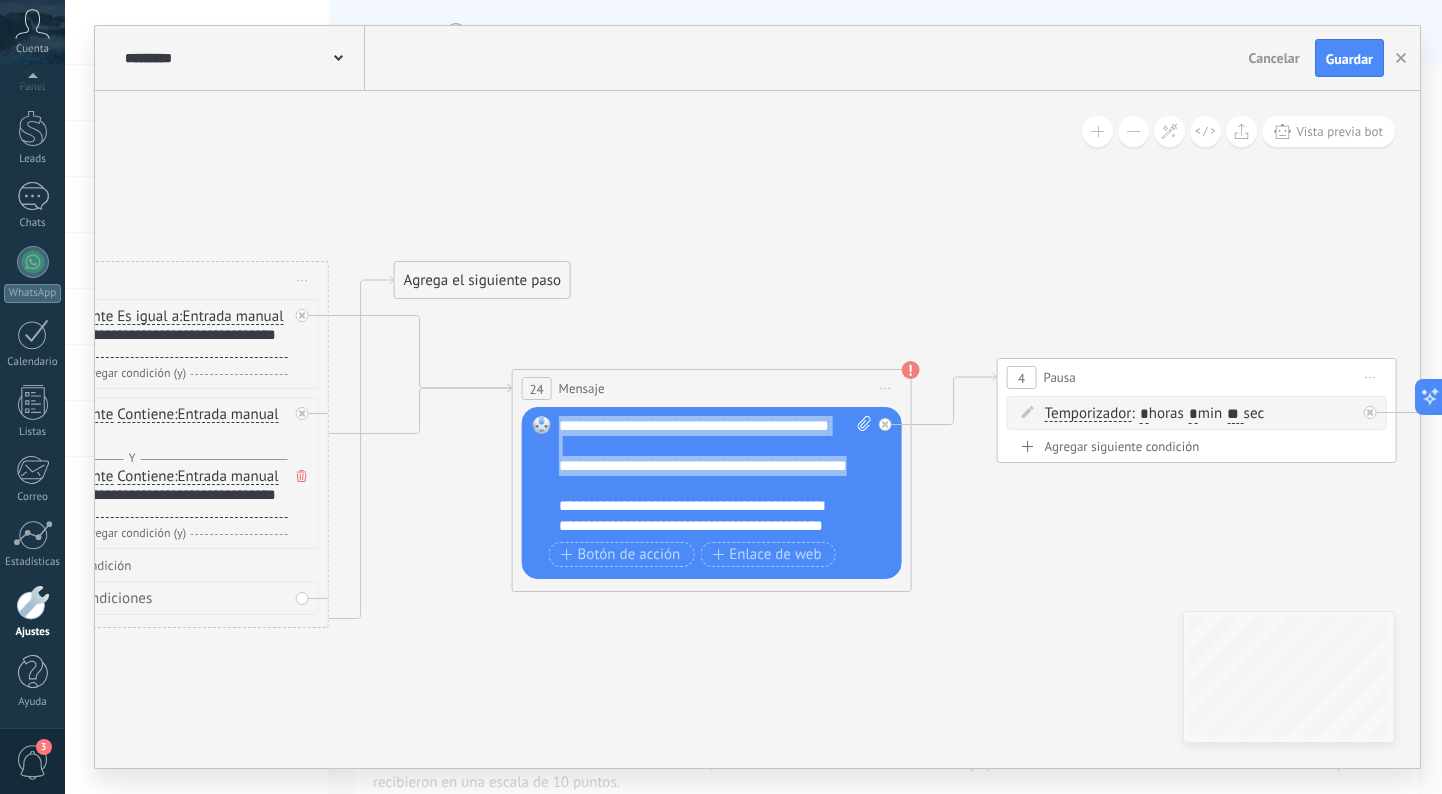 drag, startPoint x: 601, startPoint y: 508, endPoint x: 557, endPoint y: 420, distance: 98.38699 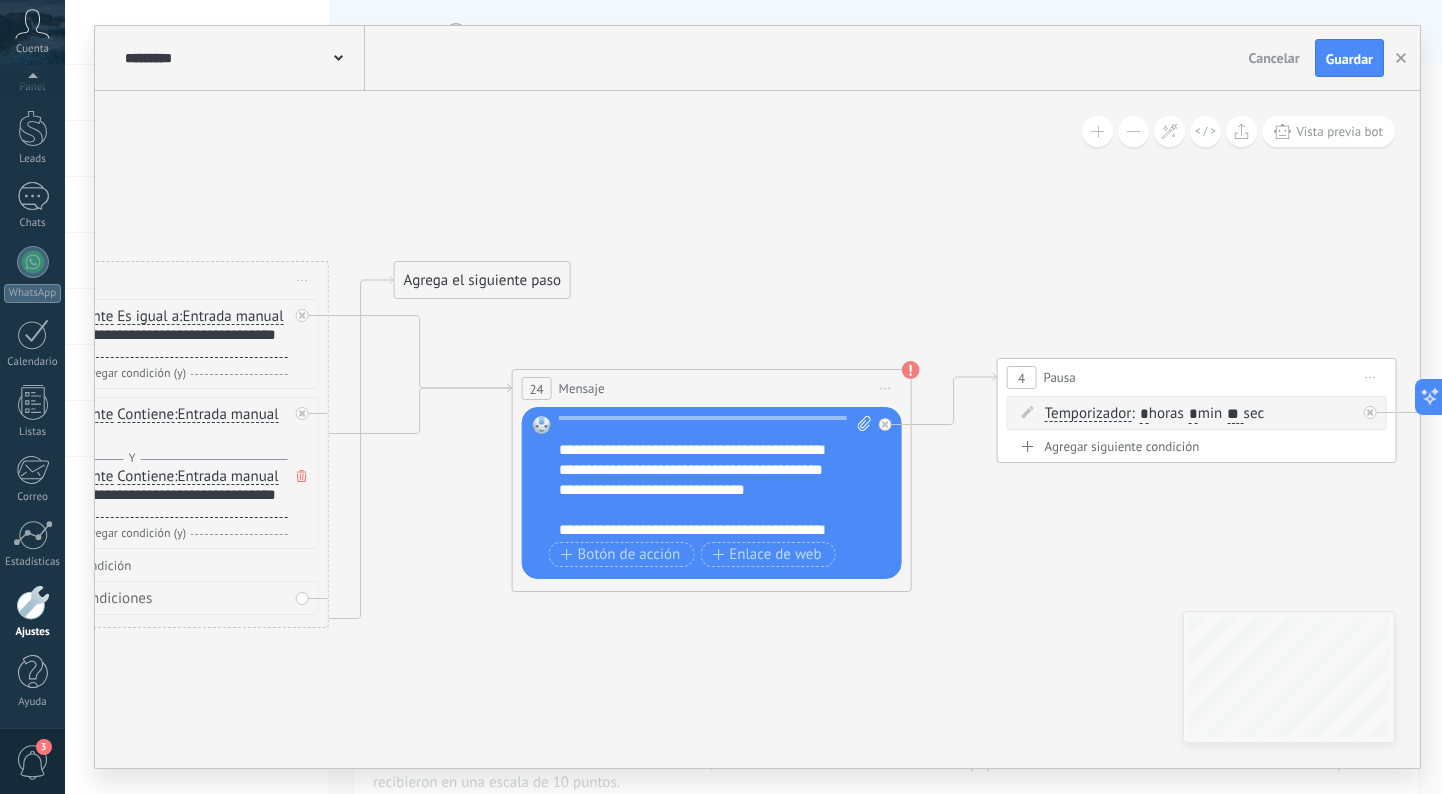 scroll, scrollTop: 69, scrollLeft: 0, axis: vertical 